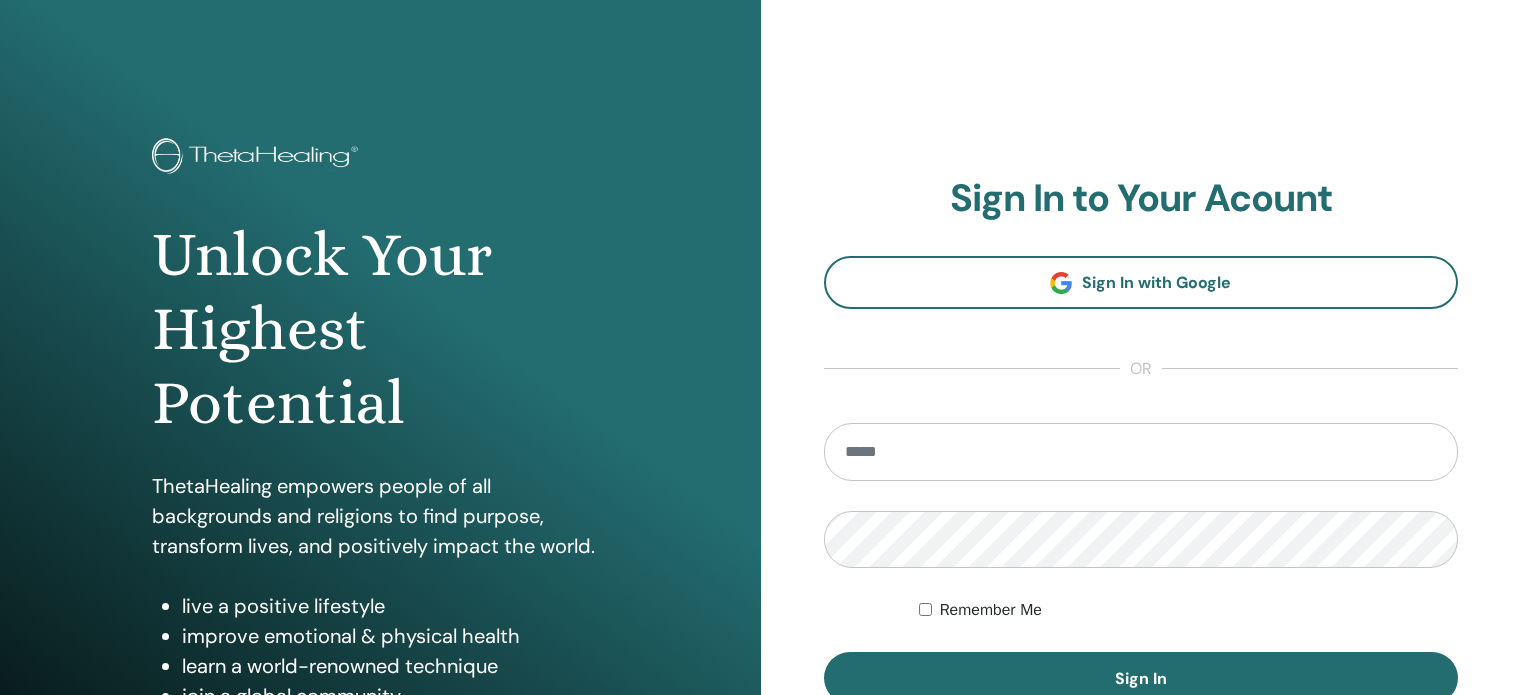 scroll, scrollTop: 0, scrollLeft: 0, axis: both 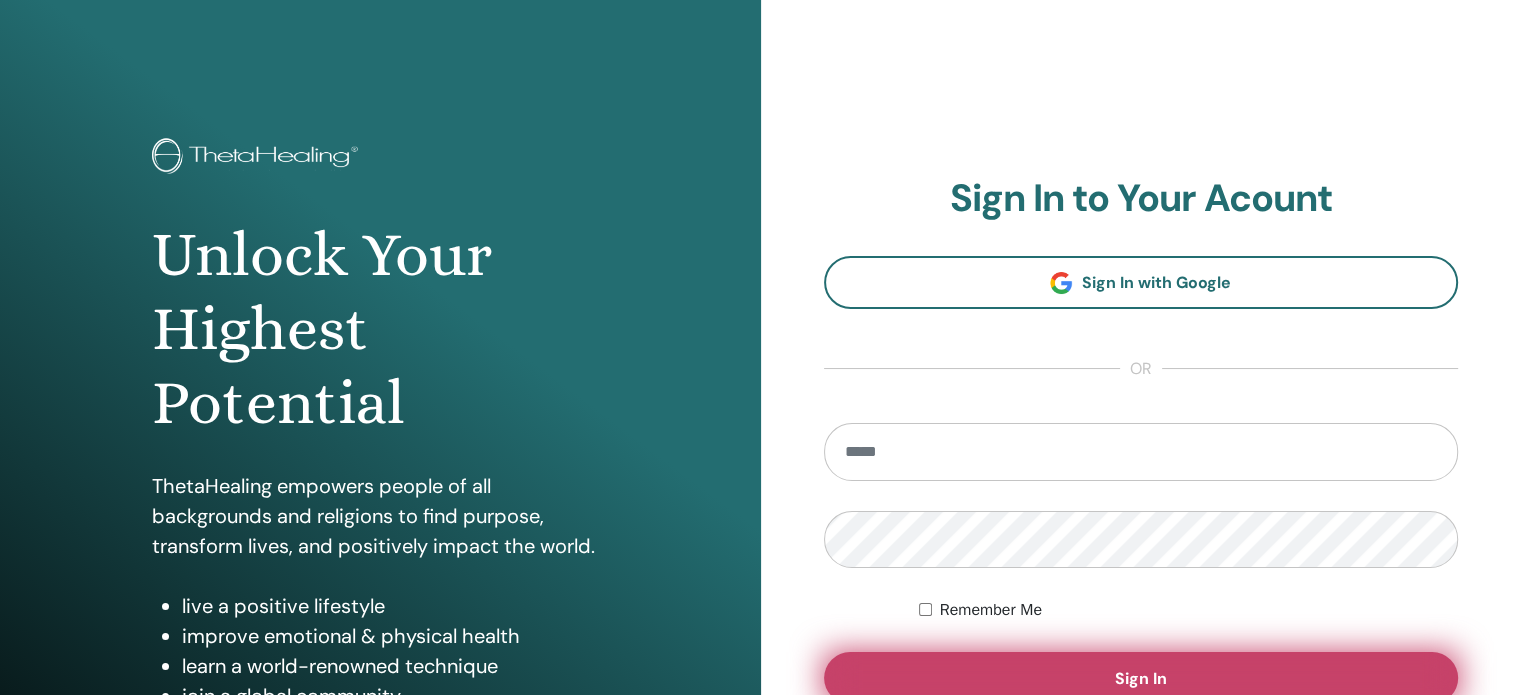 type on "**********" 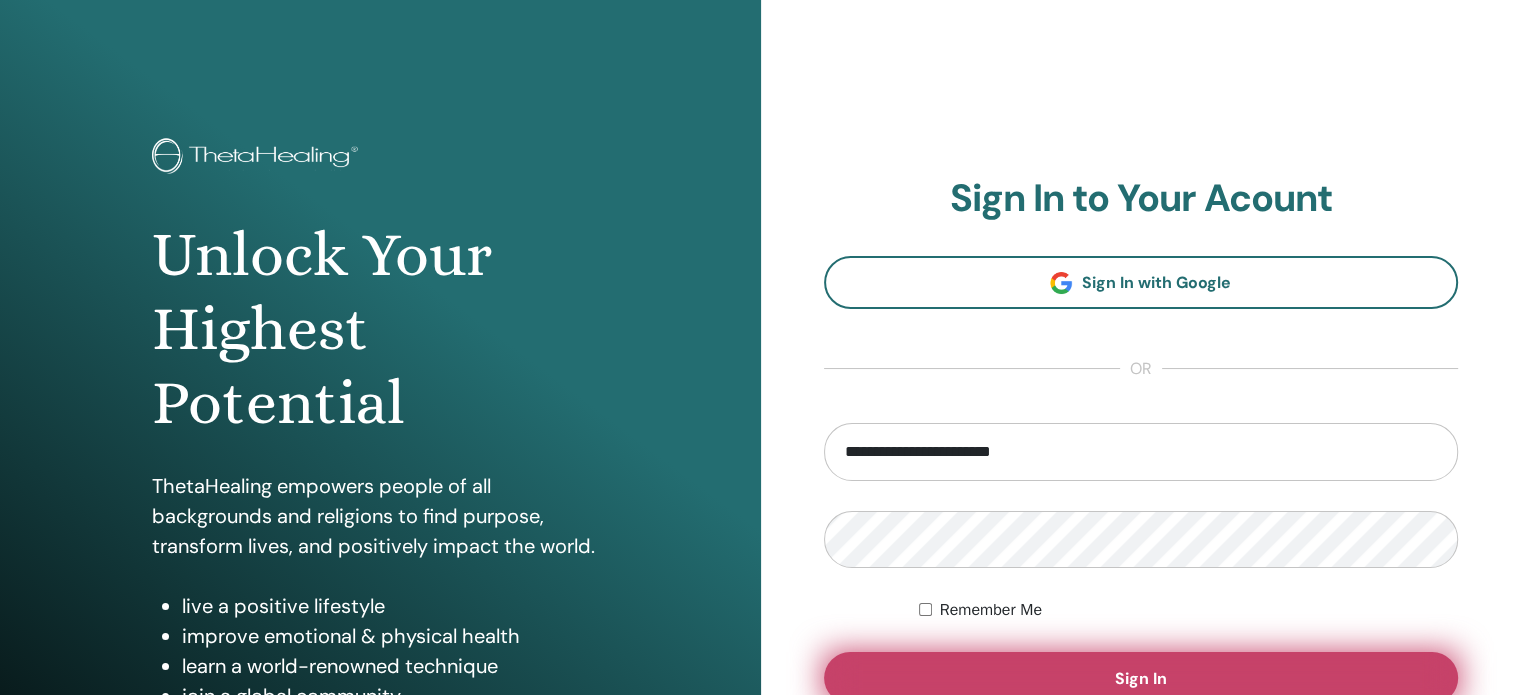 click on "Sign In" at bounding box center (1141, 678) 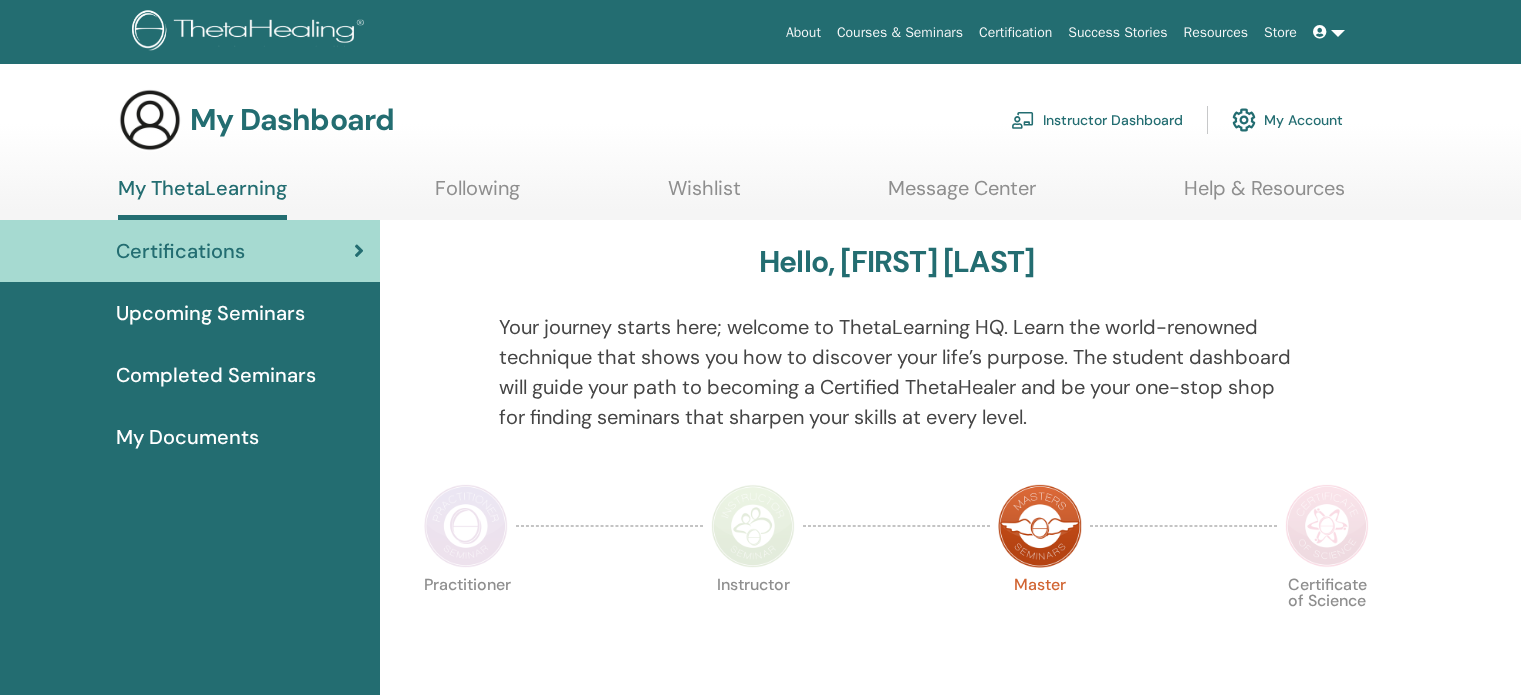 scroll, scrollTop: 0, scrollLeft: 0, axis: both 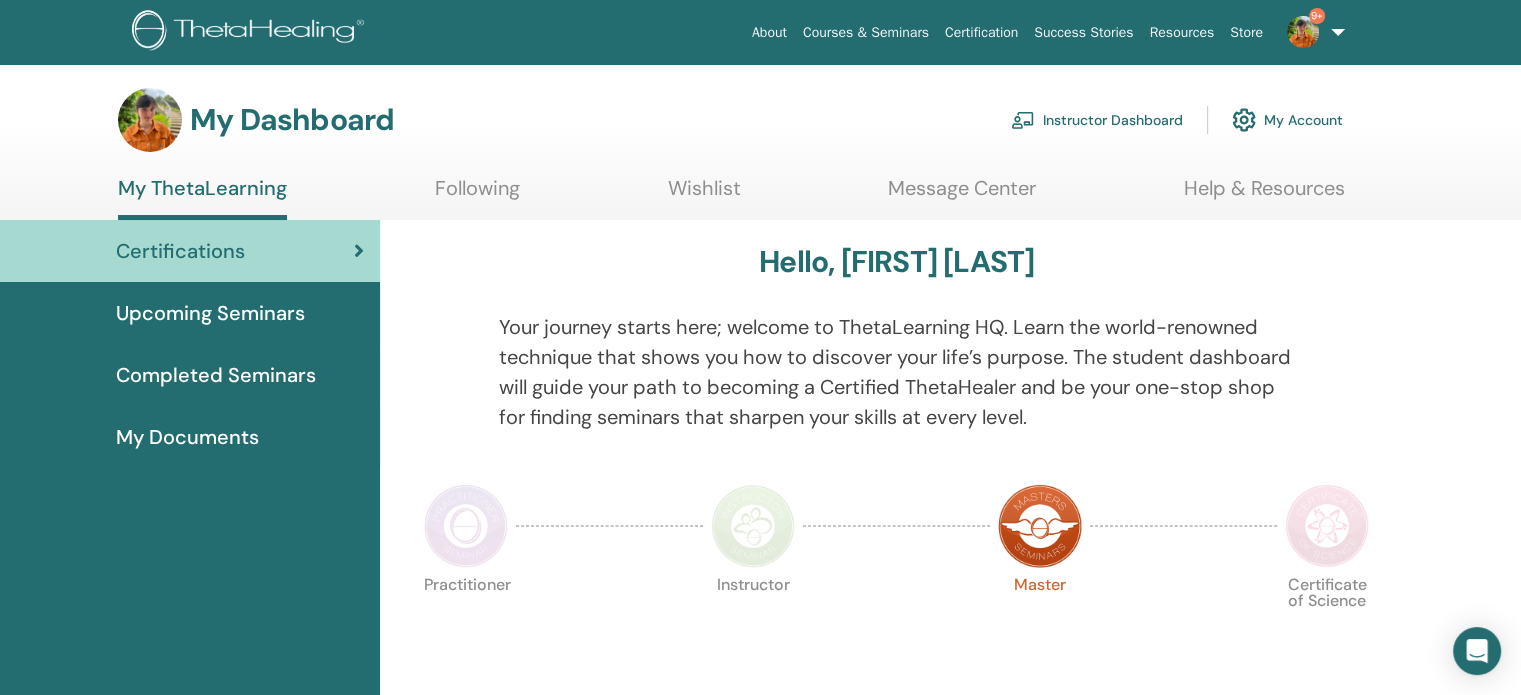 click on "Instructor Dashboard" at bounding box center [1097, 120] 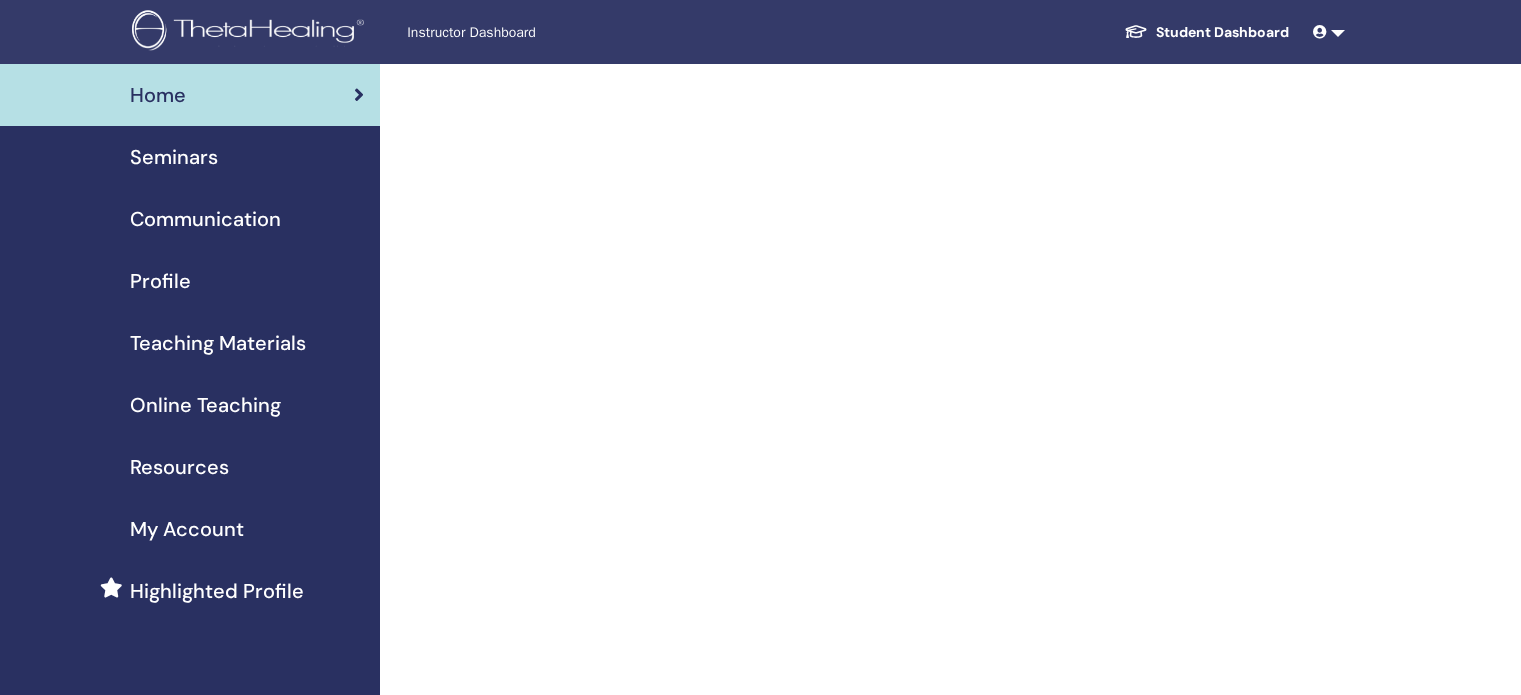 scroll, scrollTop: 0, scrollLeft: 0, axis: both 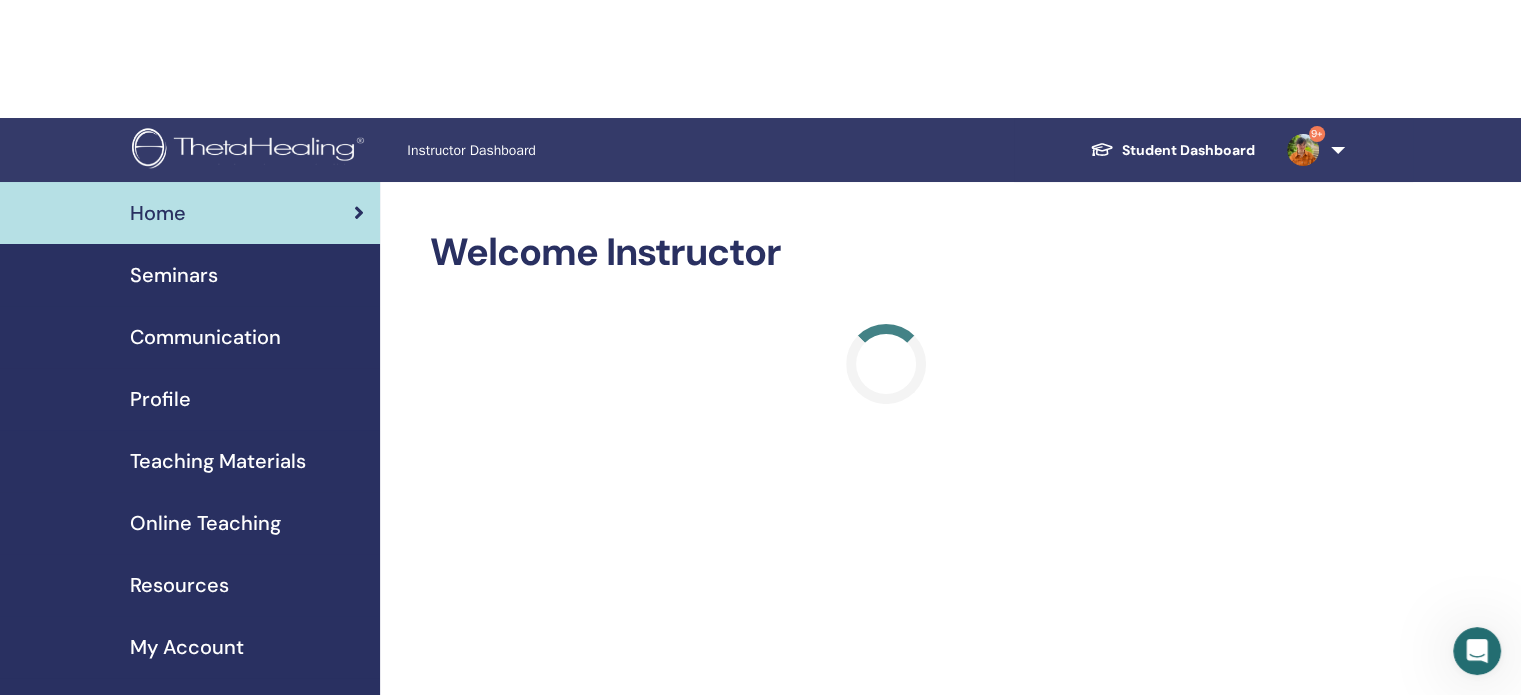click on "Home
Seminars
Communication
Profile
Teaching Materials
Online Teaching" at bounding box center [190, 461] 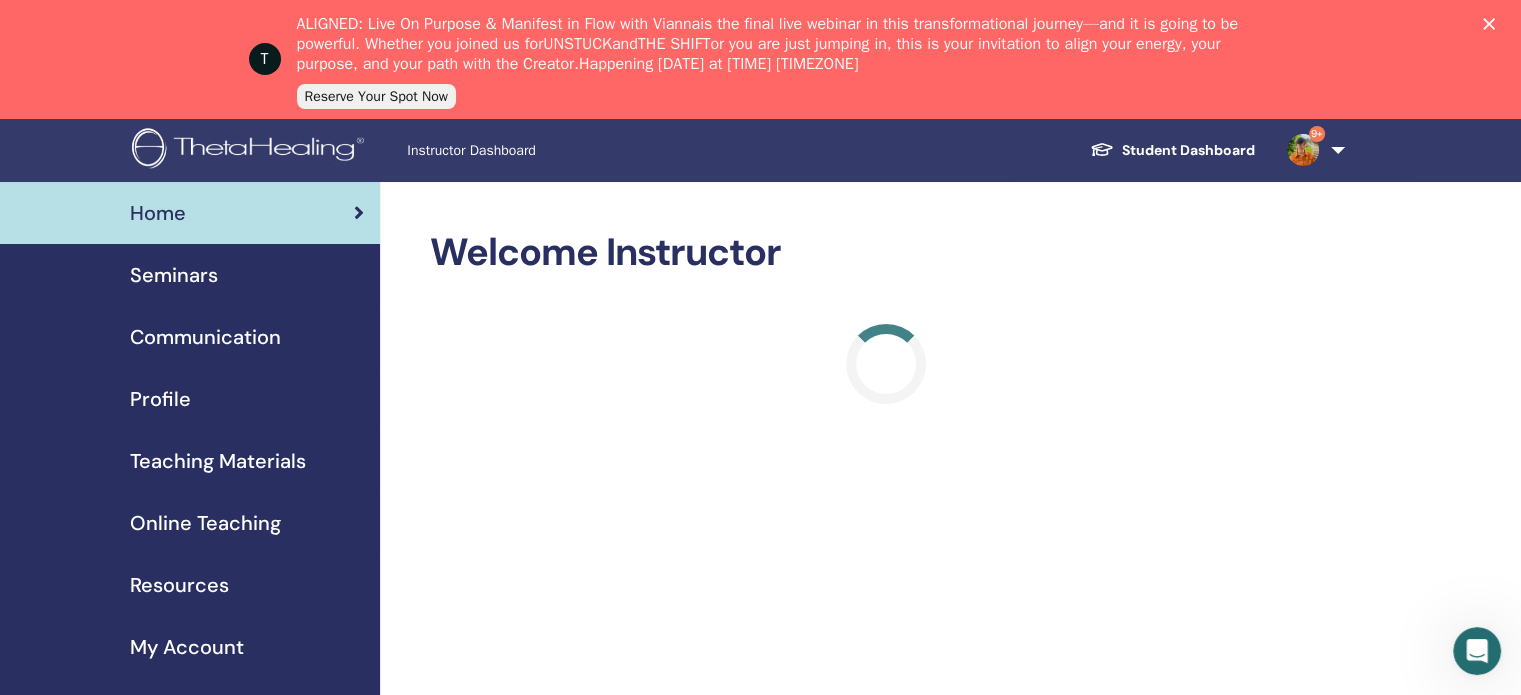 scroll, scrollTop: 0, scrollLeft: 0, axis: both 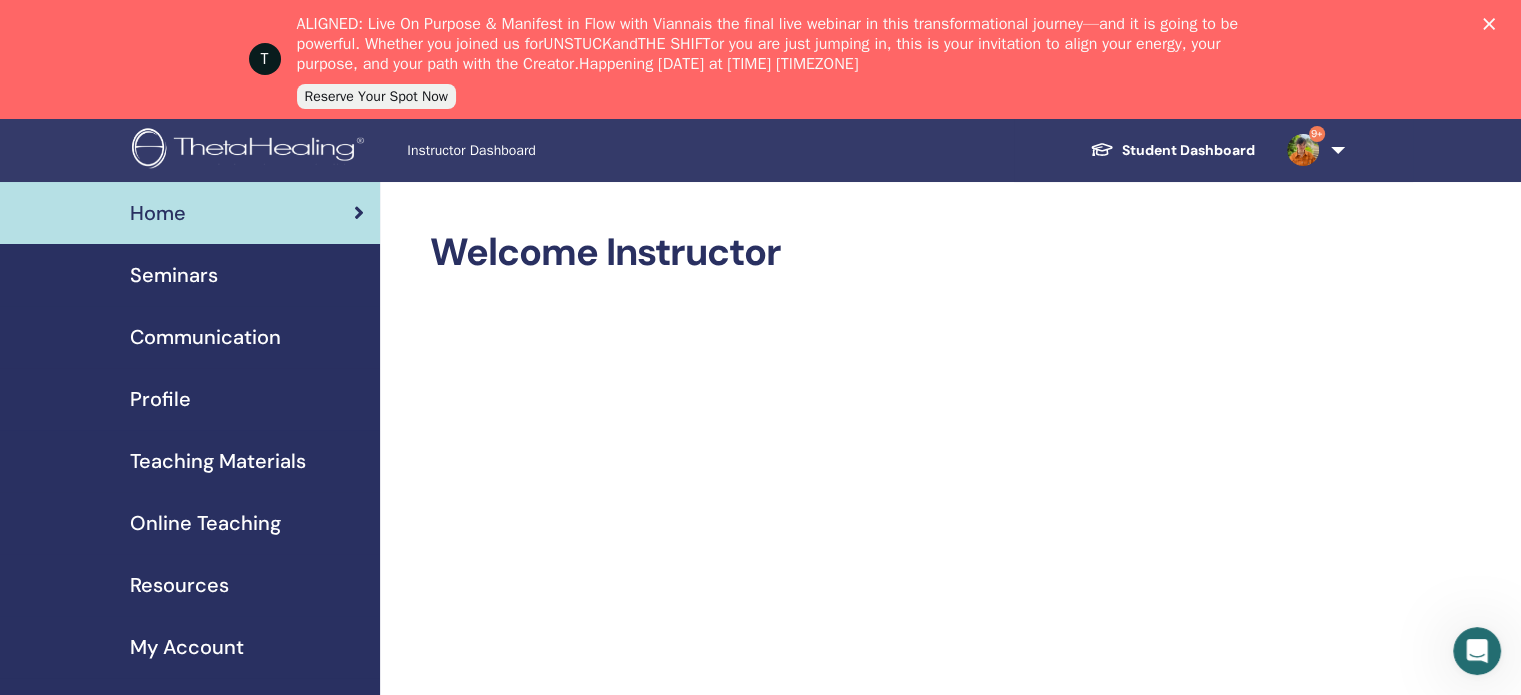 click on "Seminars" at bounding box center (190, 275) 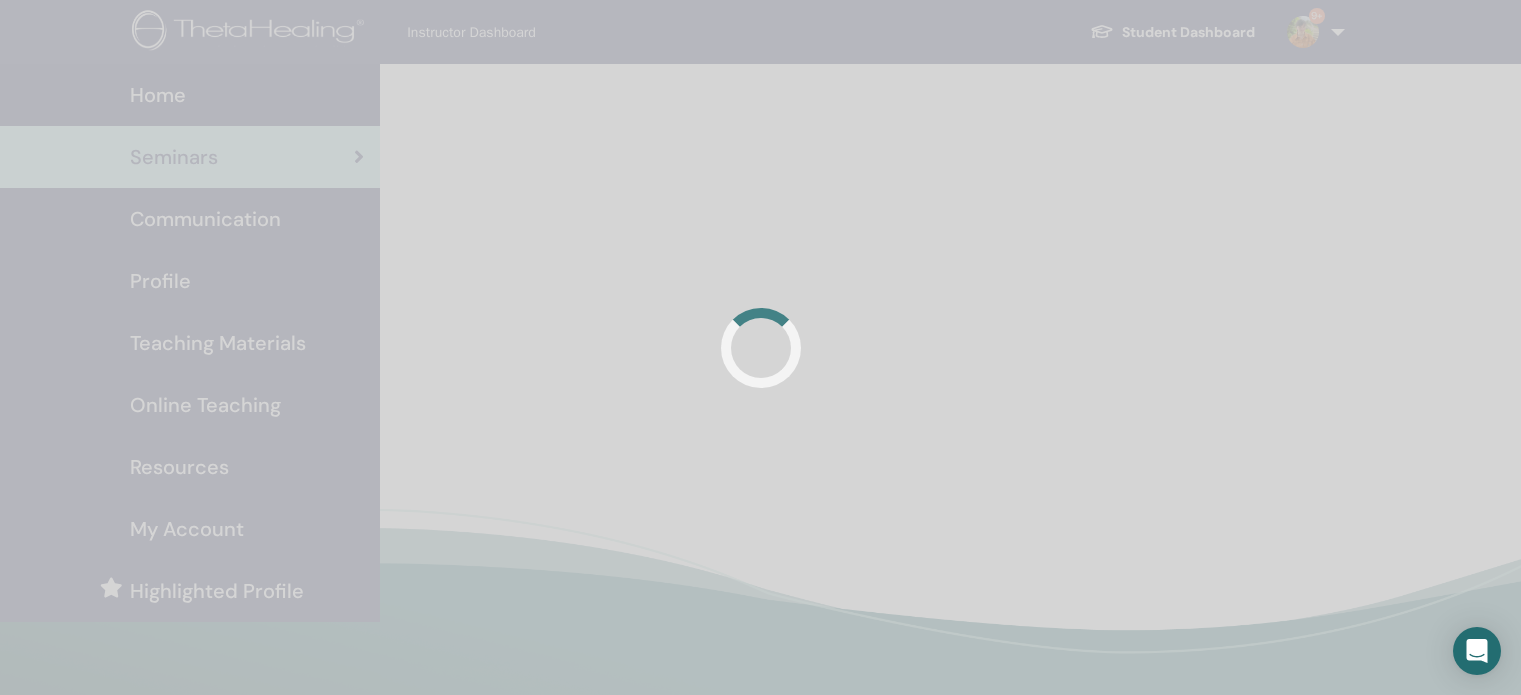 scroll, scrollTop: 0, scrollLeft: 0, axis: both 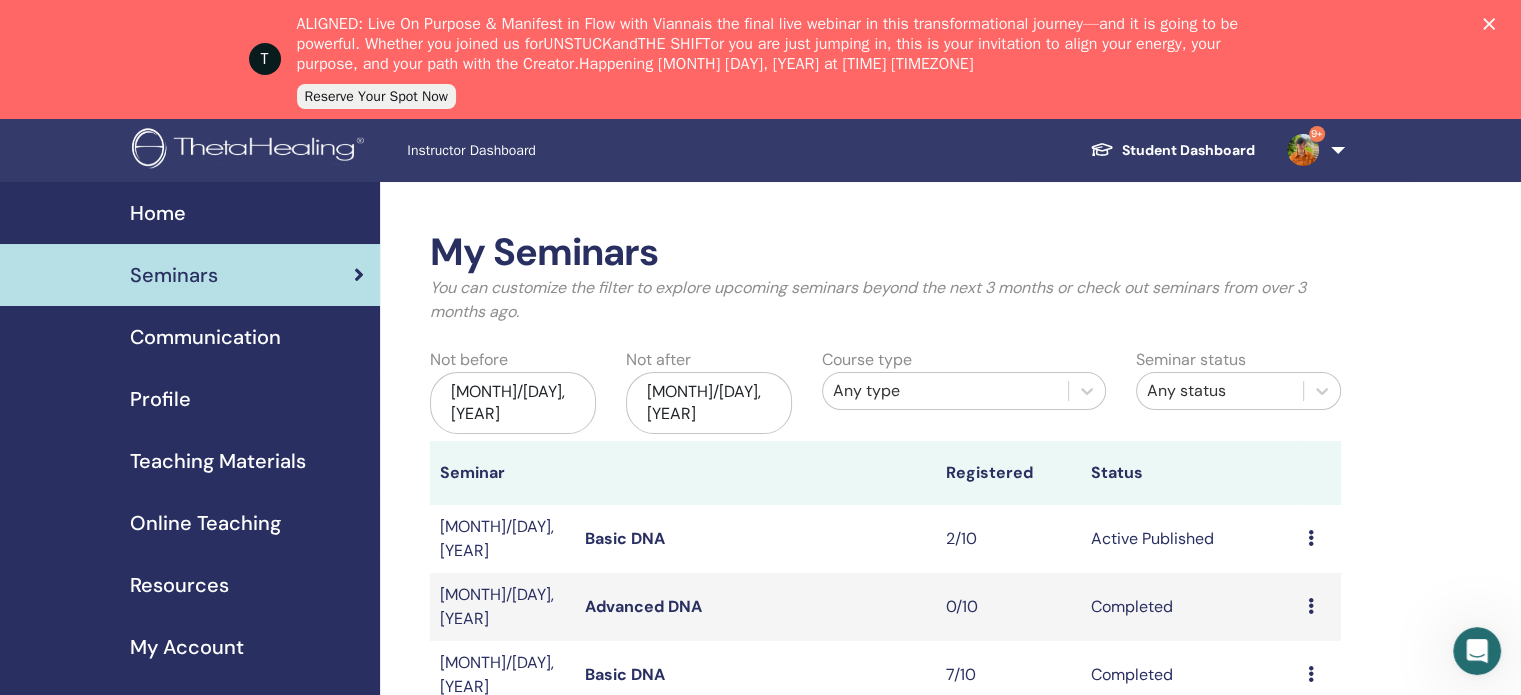 click on "Basic DNA" at bounding box center (625, 538) 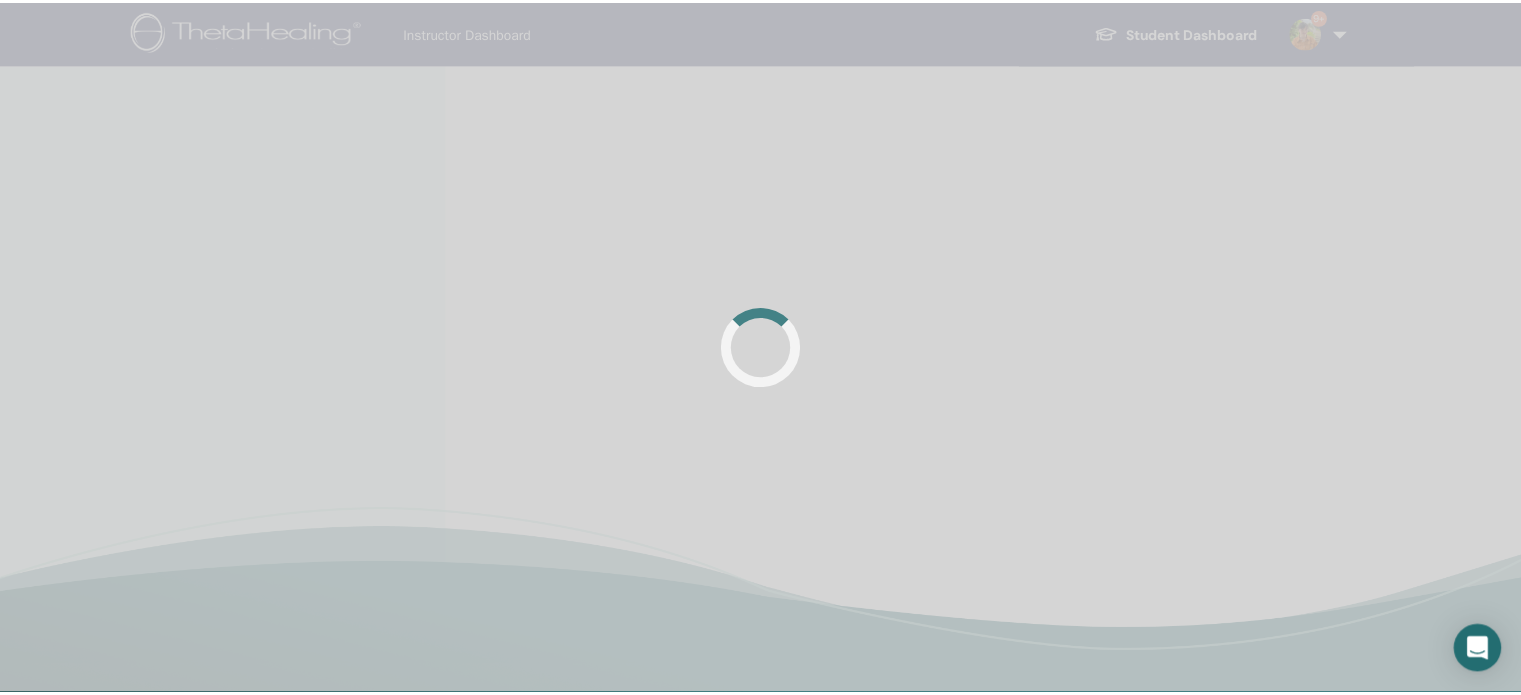 scroll, scrollTop: 0, scrollLeft: 0, axis: both 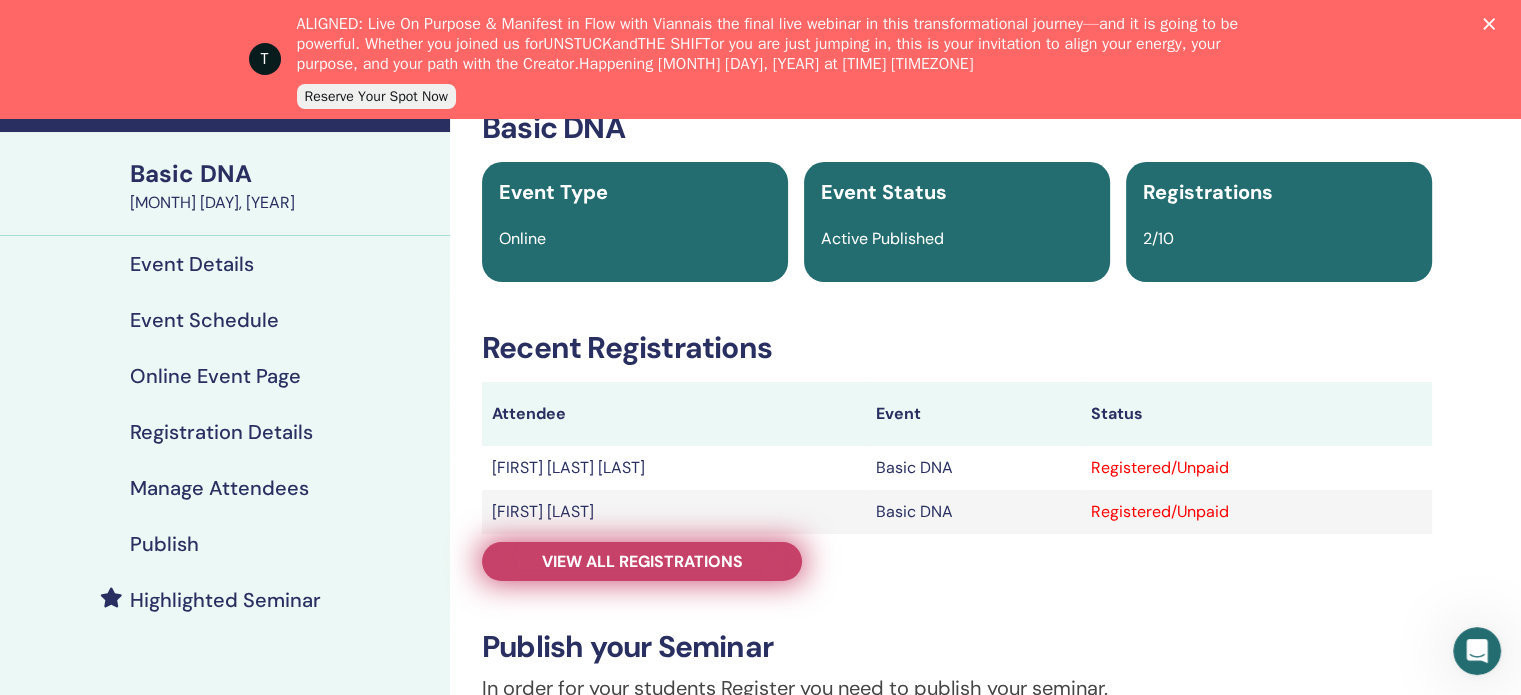 click on "View all registrations" at bounding box center (642, 561) 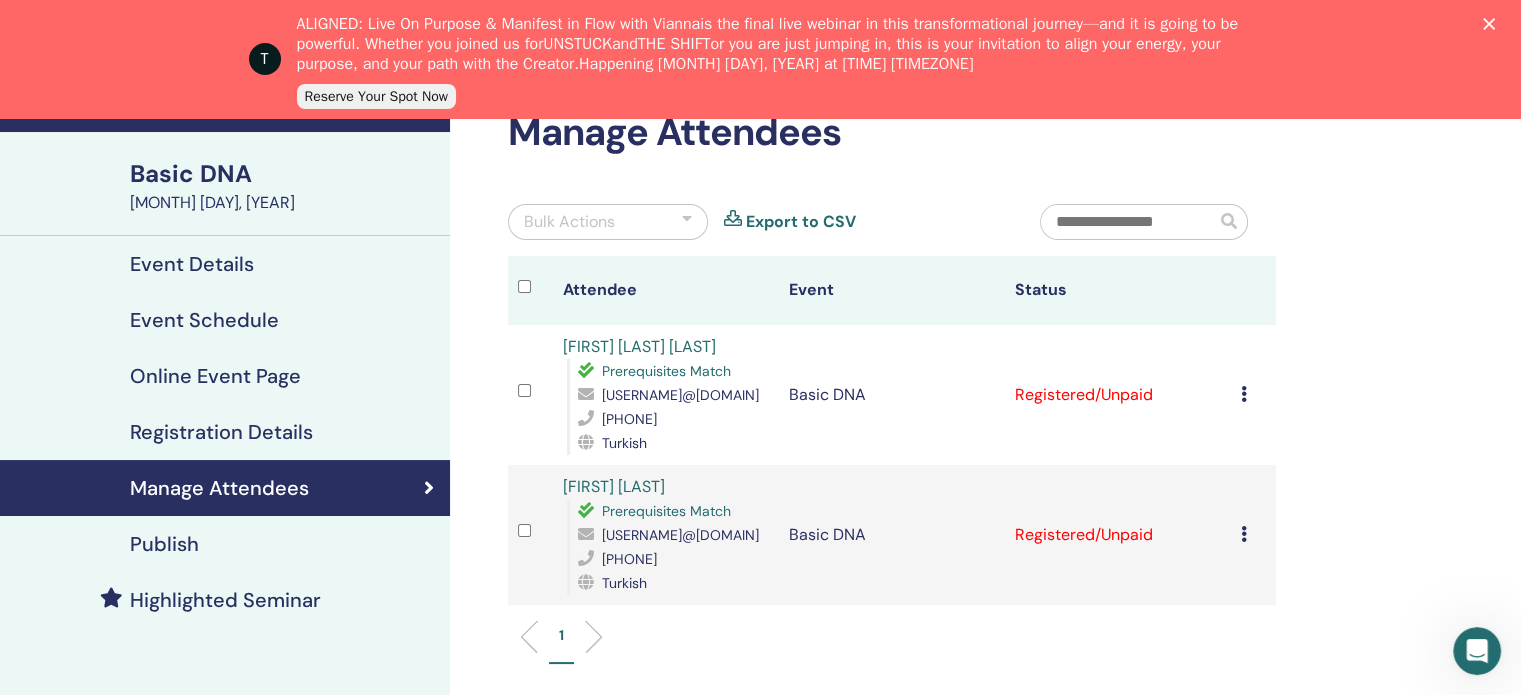 click at bounding box center (1244, 394) 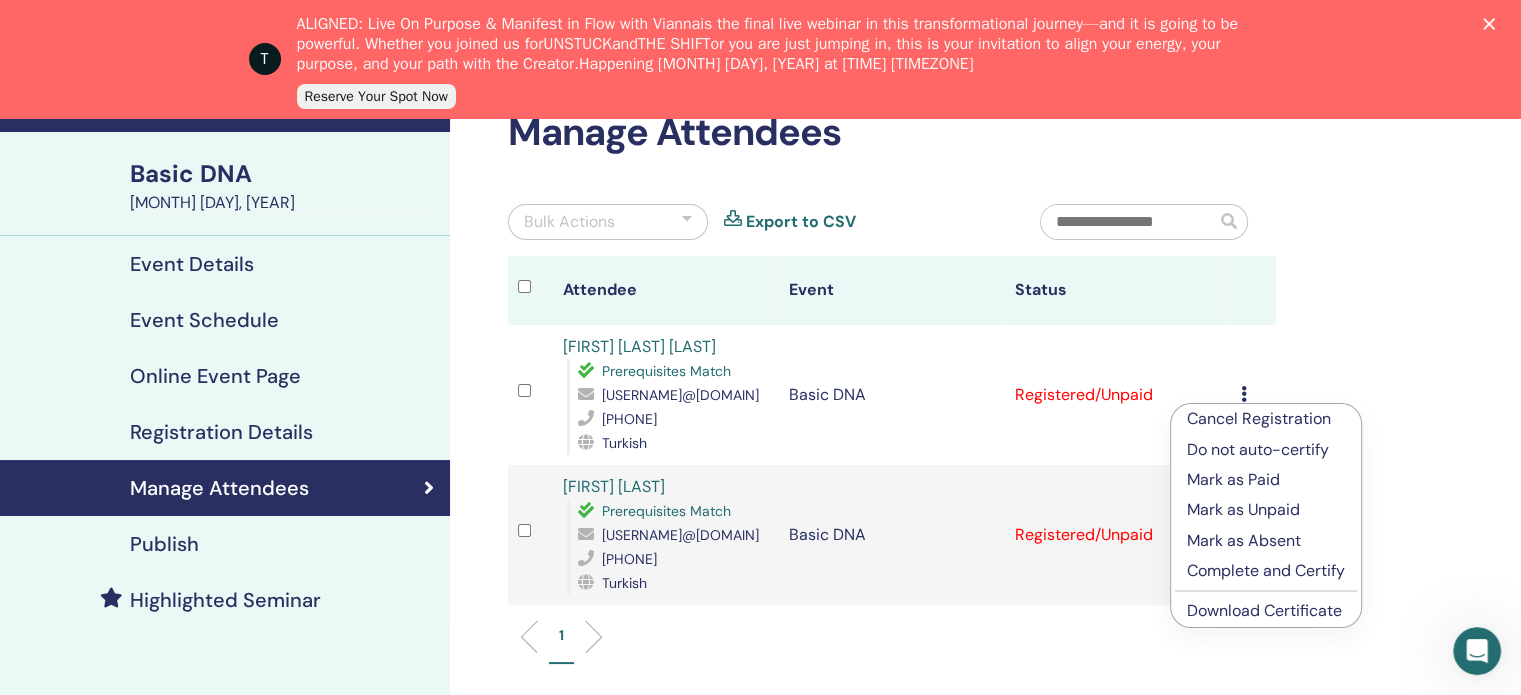 click on "Complete and Certify" at bounding box center (1266, 571) 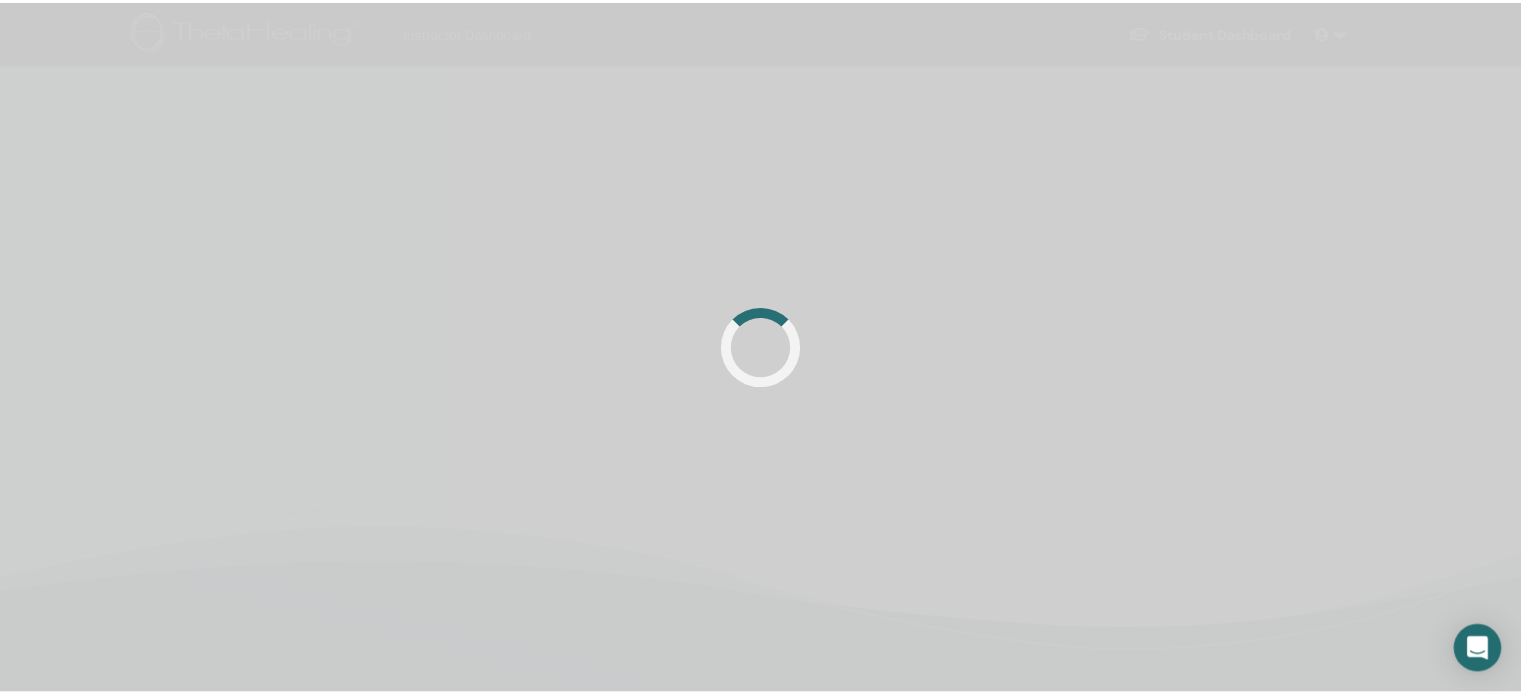 scroll, scrollTop: 0, scrollLeft: 0, axis: both 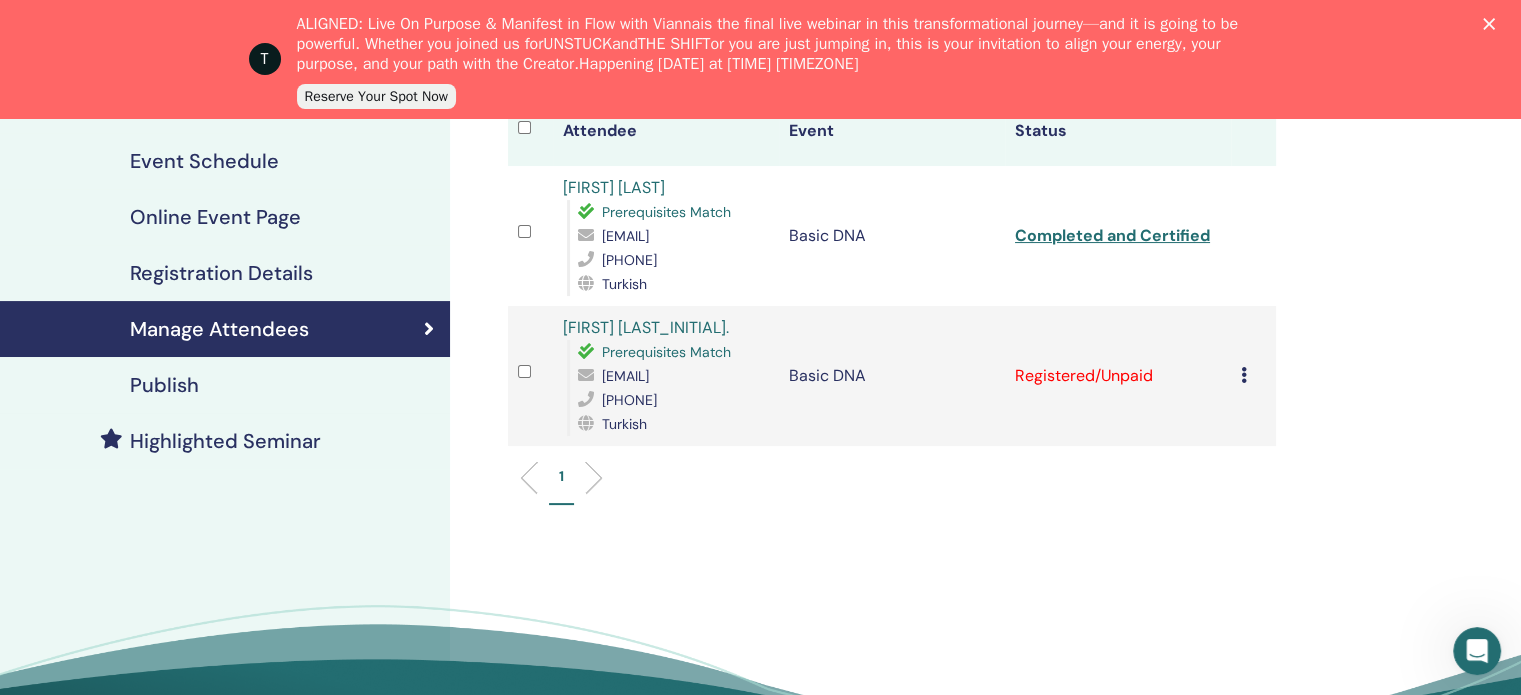 click on "Cancel Registration Do not auto-certify Mark as Paid Mark as Unpaid Mark as Absent Complete and Certify Download Certificate" at bounding box center (1253, 376) 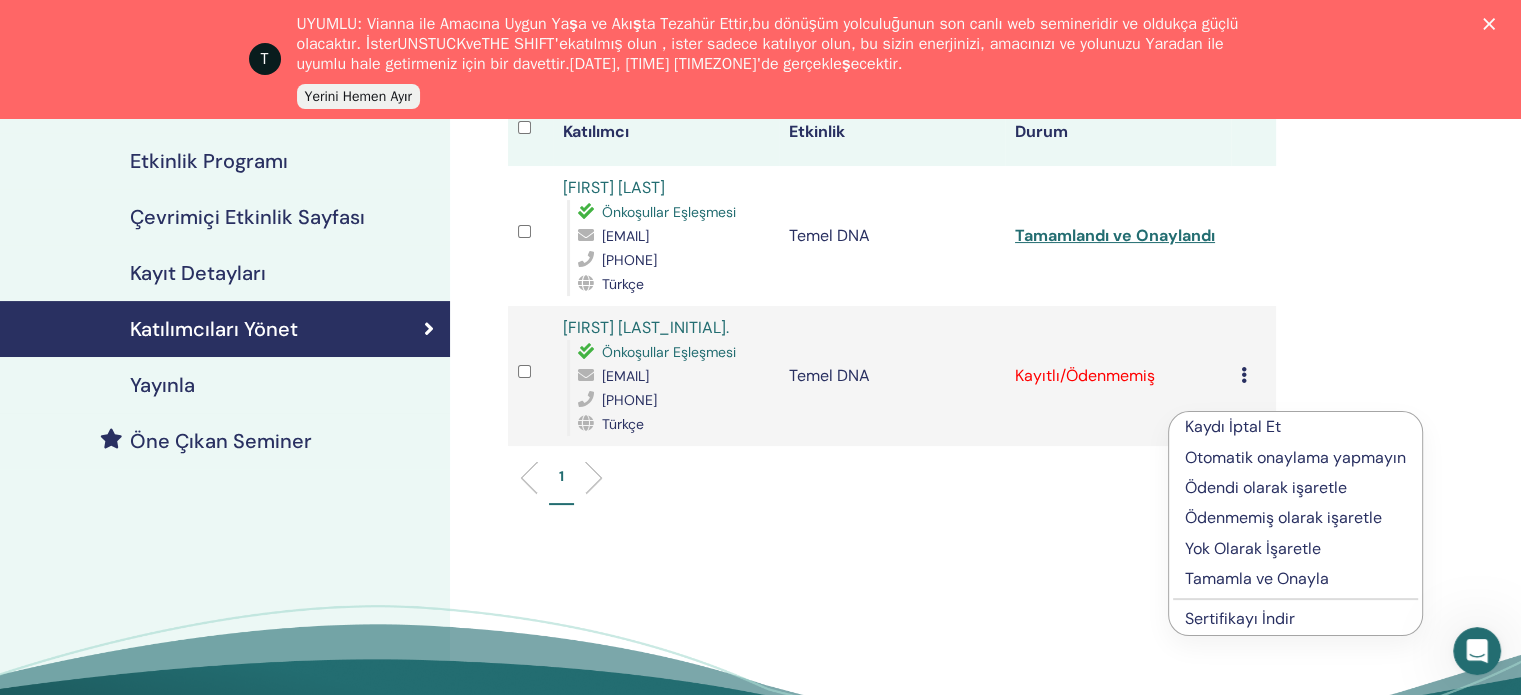 click on "Tamamla ve Onayla" at bounding box center (1257, 578) 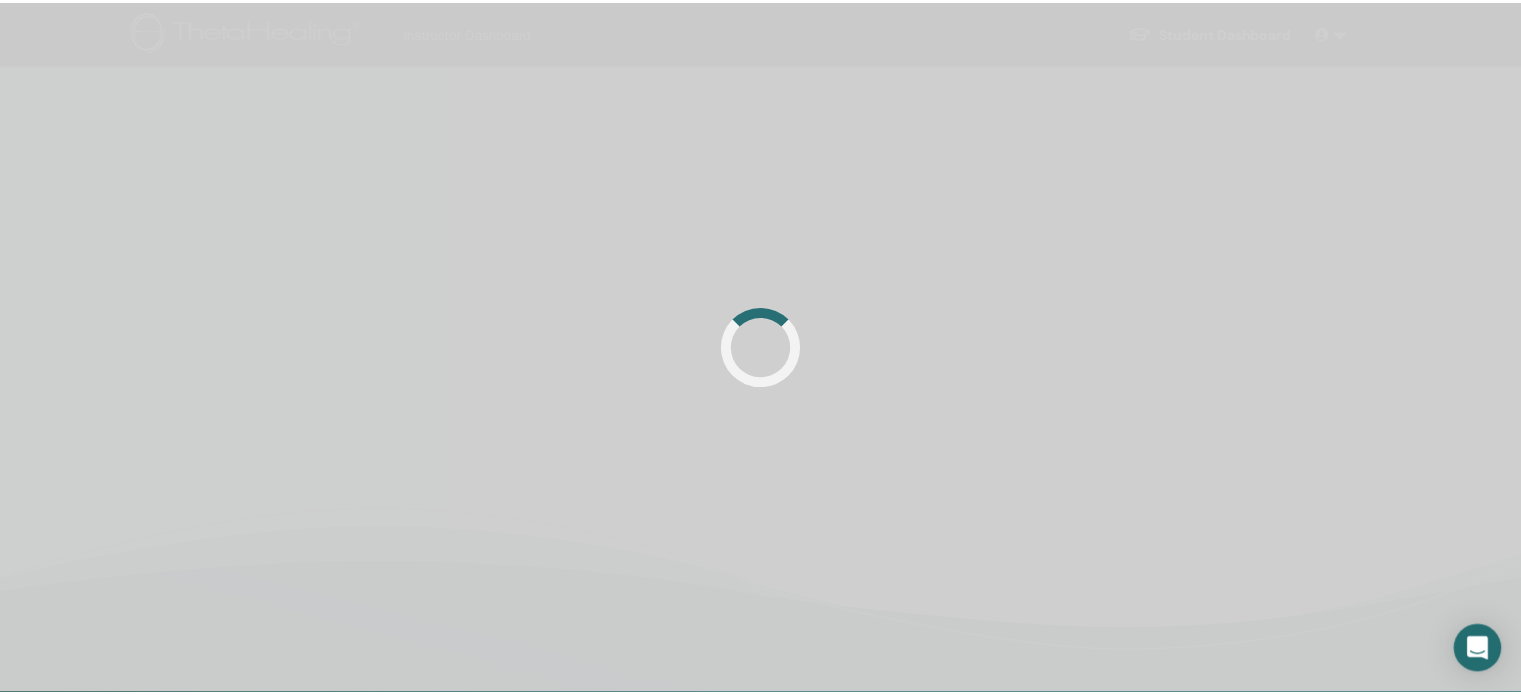 scroll, scrollTop: 0, scrollLeft: 0, axis: both 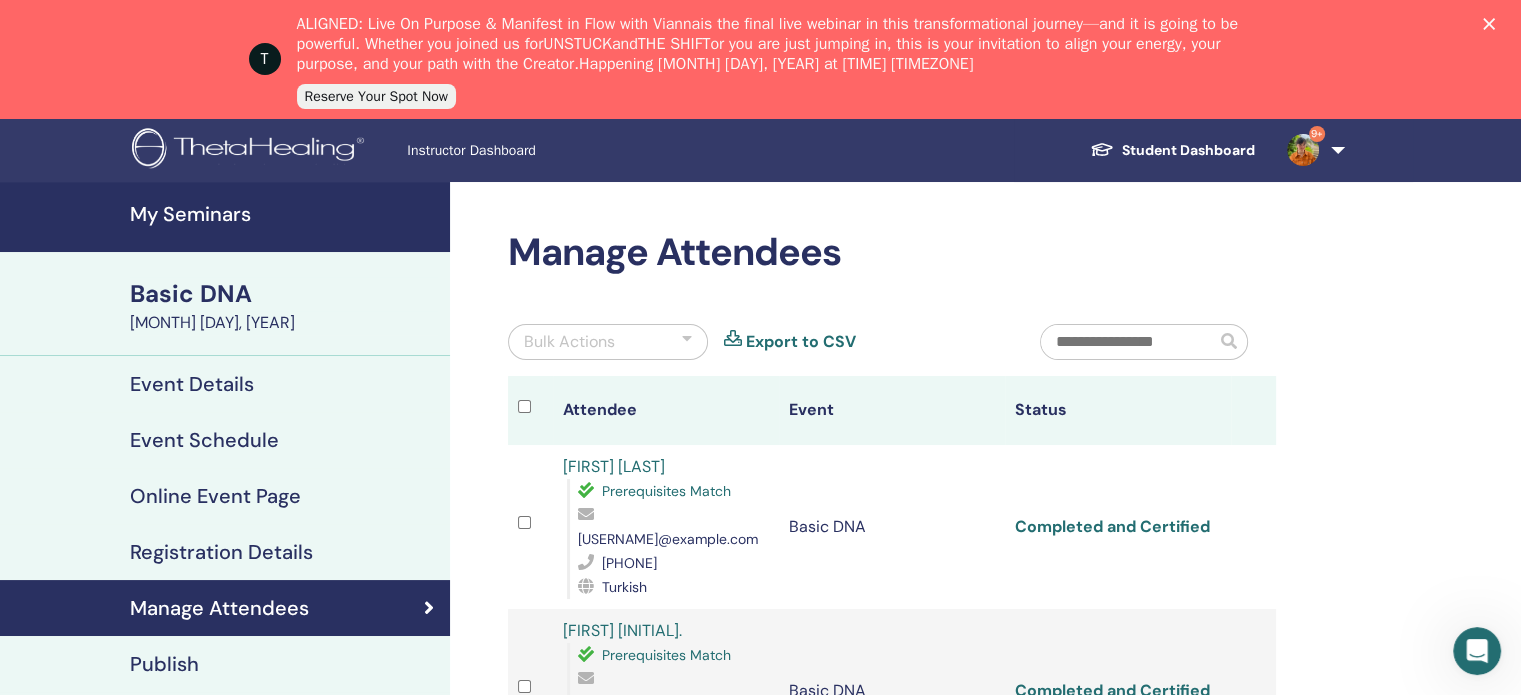 click on "Completed and Certified" at bounding box center (1112, 526) 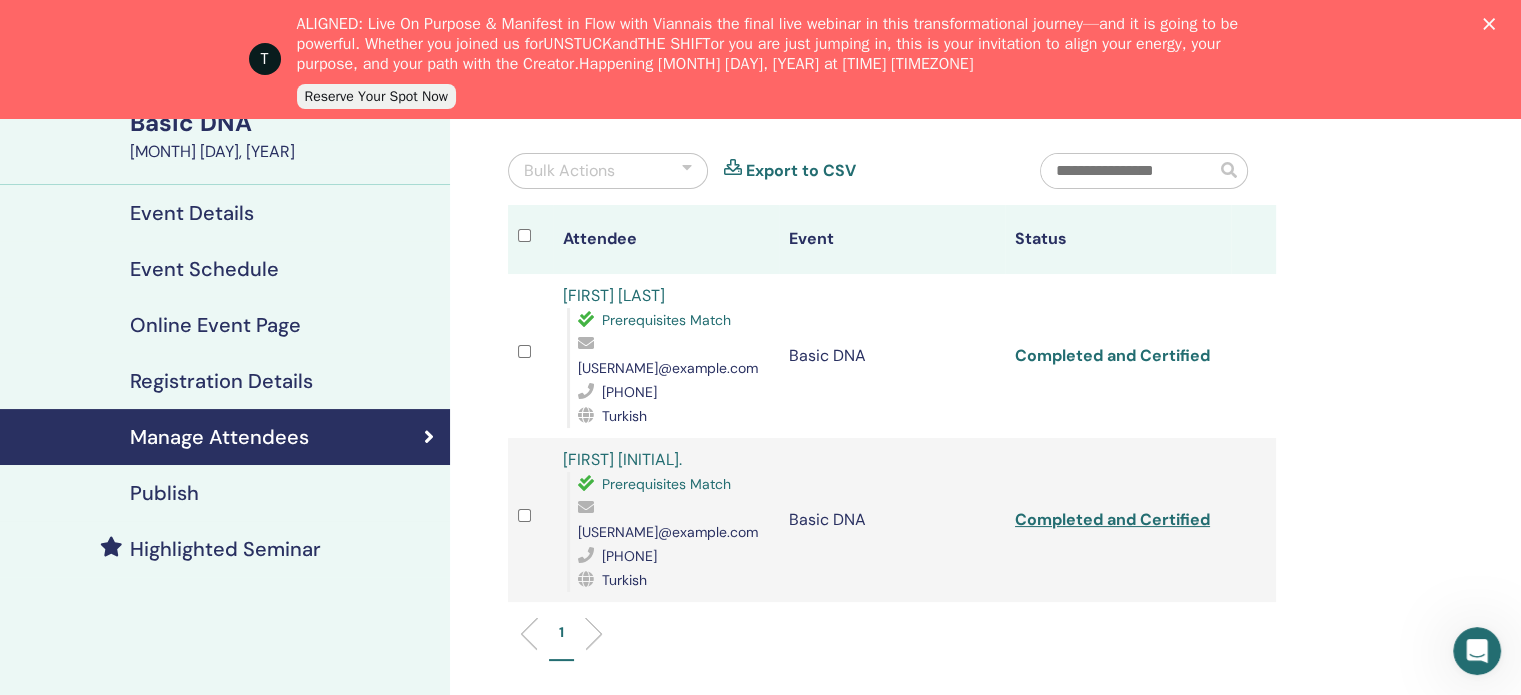 scroll, scrollTop: 172, scrollLeft: 0, axis: vertical 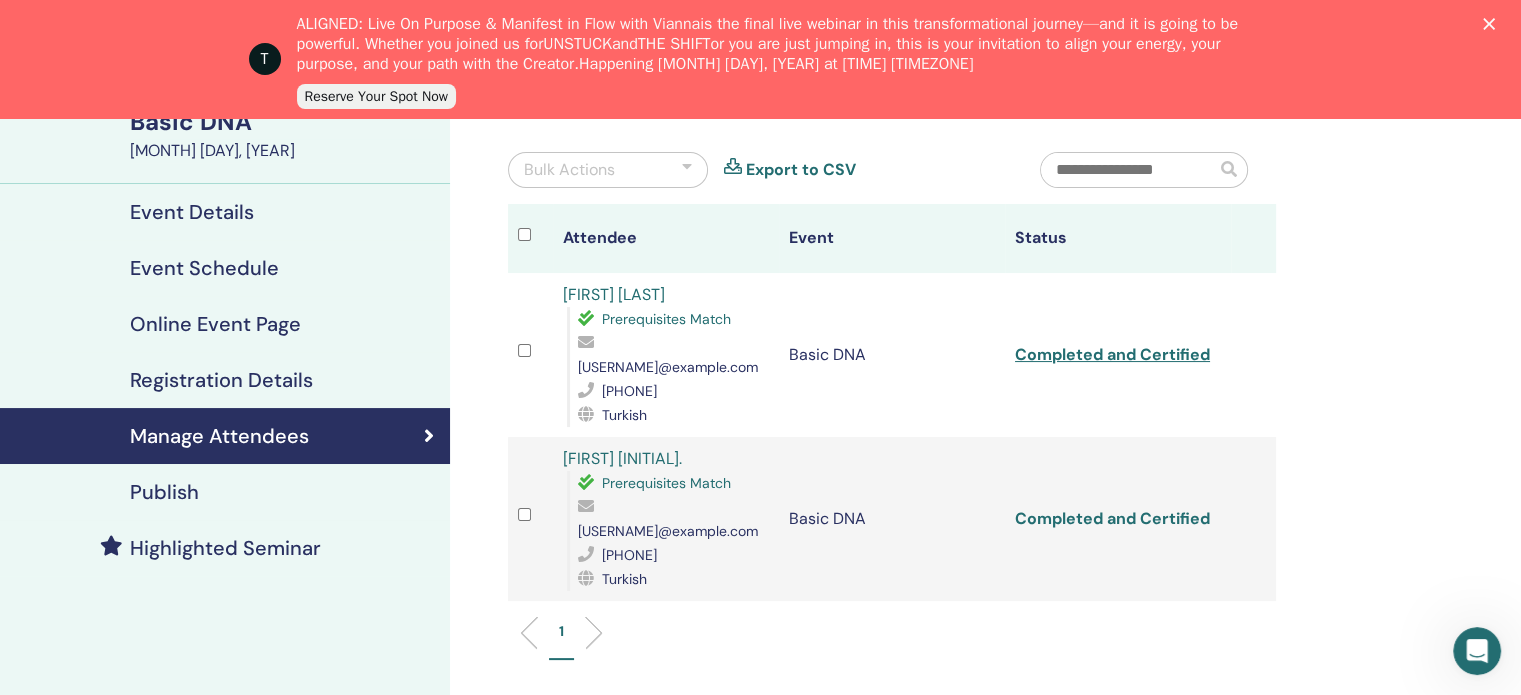 click on "Completed and Certified" at bounding box center [1112, 518] 